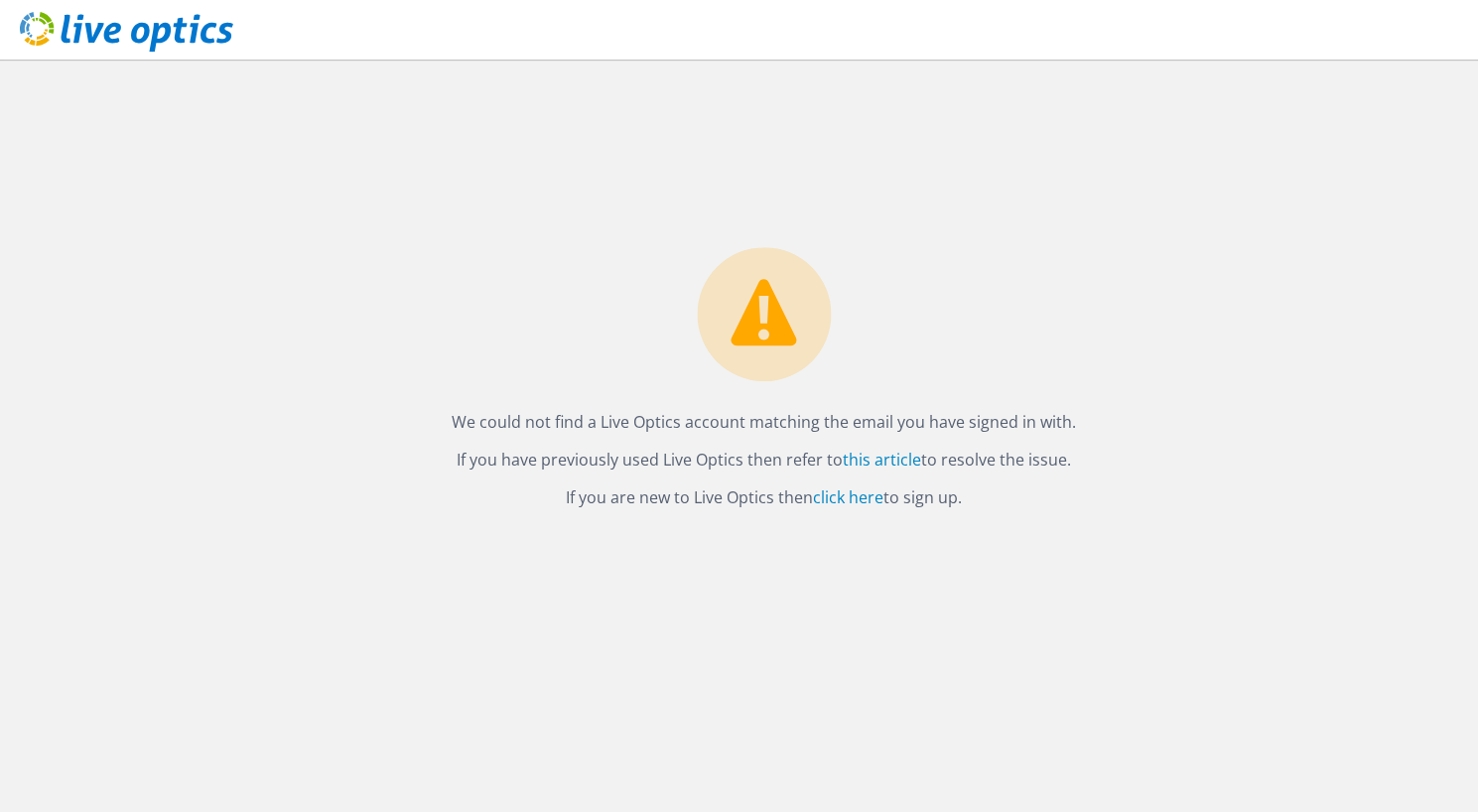 scroll, scrollTop: 0, scrollLeft: 0, axis: both 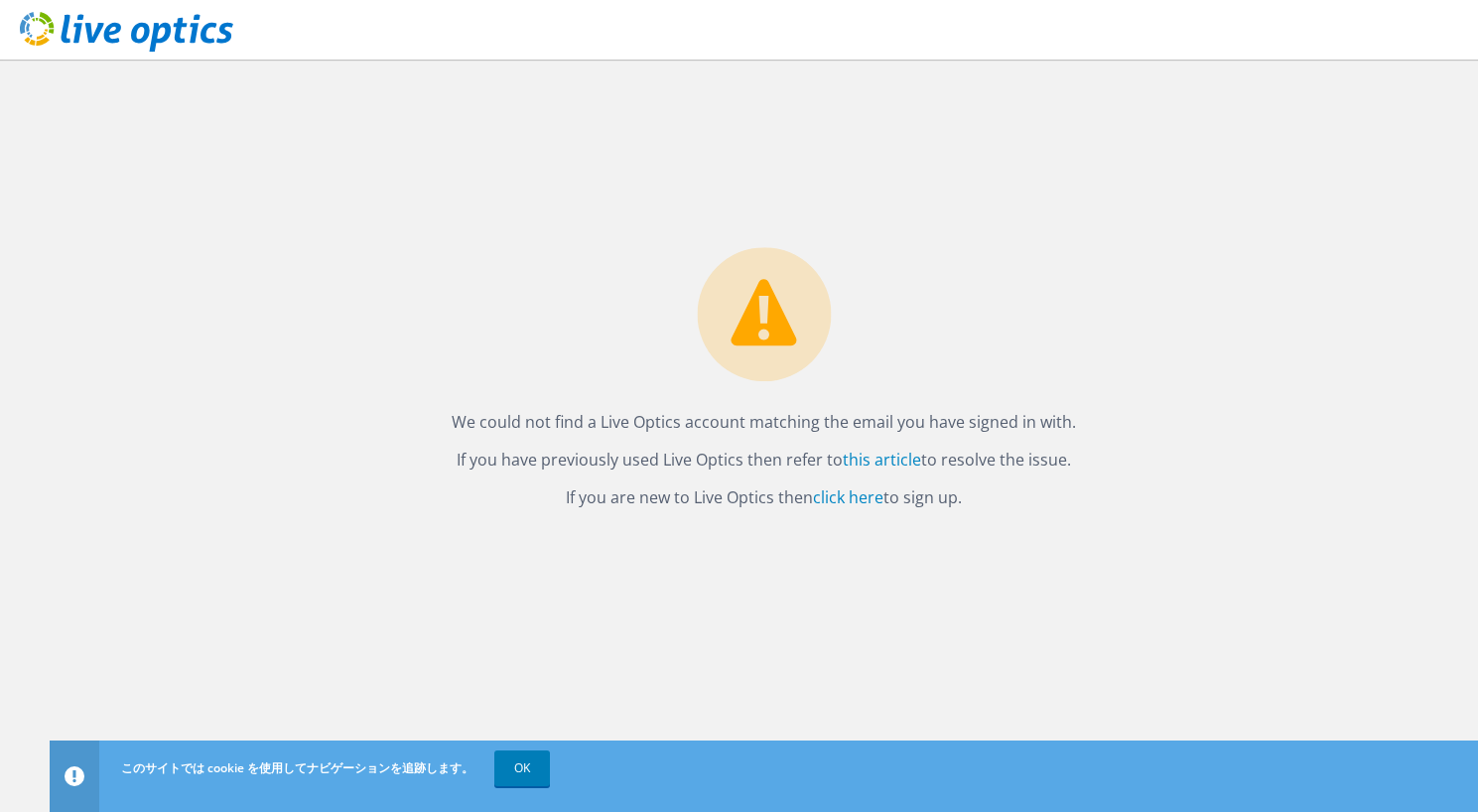 drag, startPoint x: 773, startPoint y: 502, endPoint x: 621, endPoint y: 429, distance: 168.62088 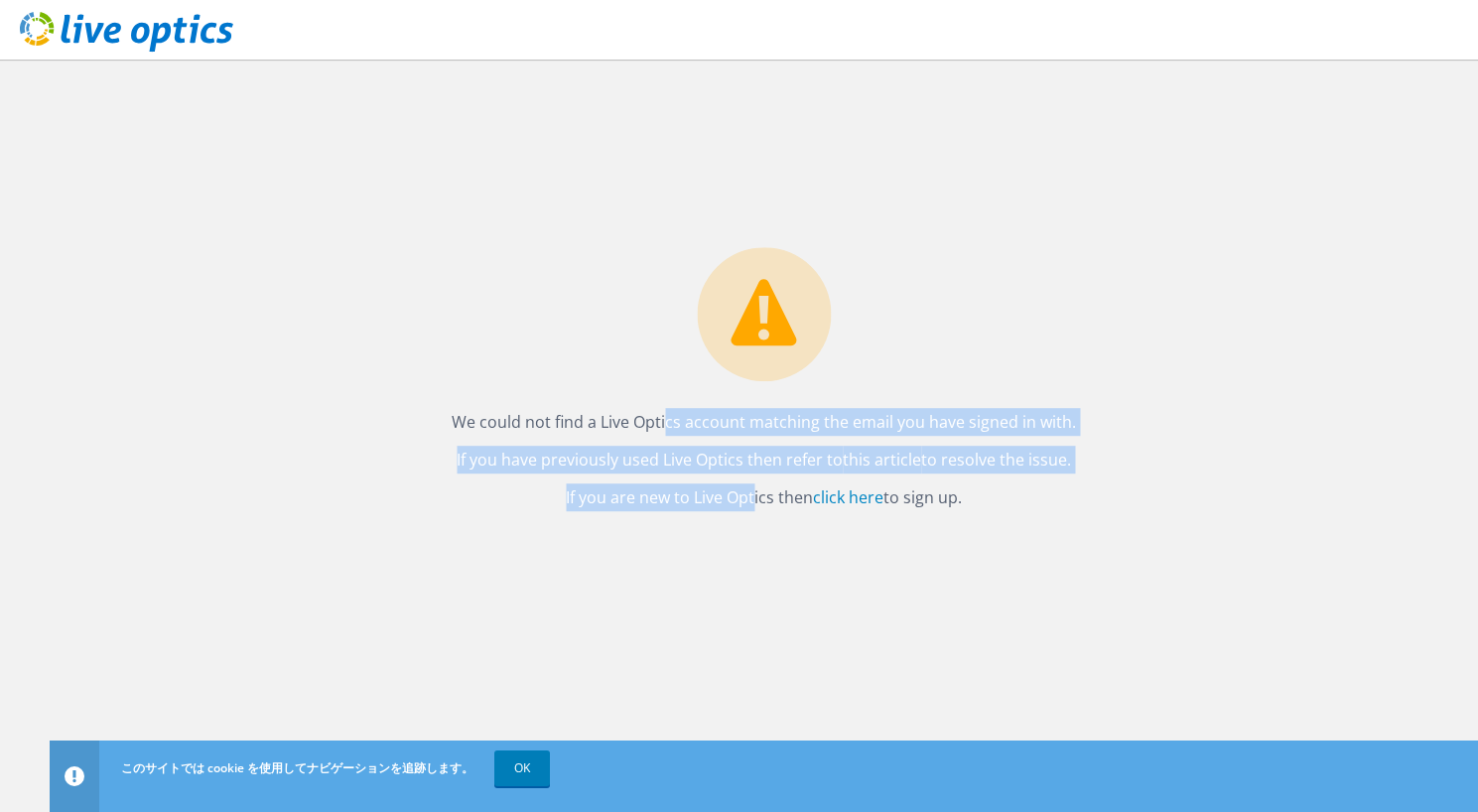 drag, startPoint x: 621, startPoint y: 429, endPoint x: 674, endPoint y: 482, distance: 74.95332 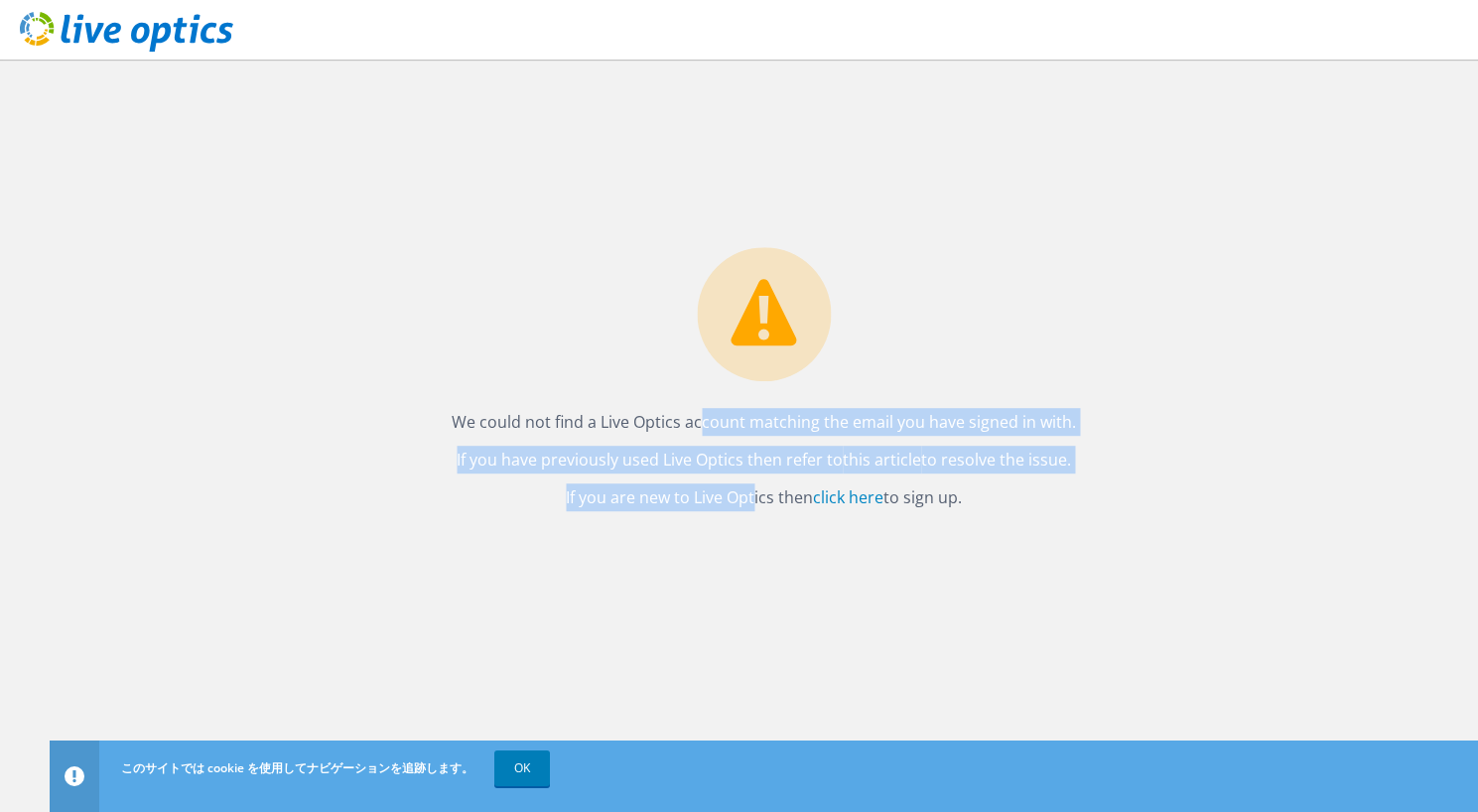 drag, startPoint x: 674, startPoint y: 482, endPoint x: 641, endPoint y: 427, distance: 64 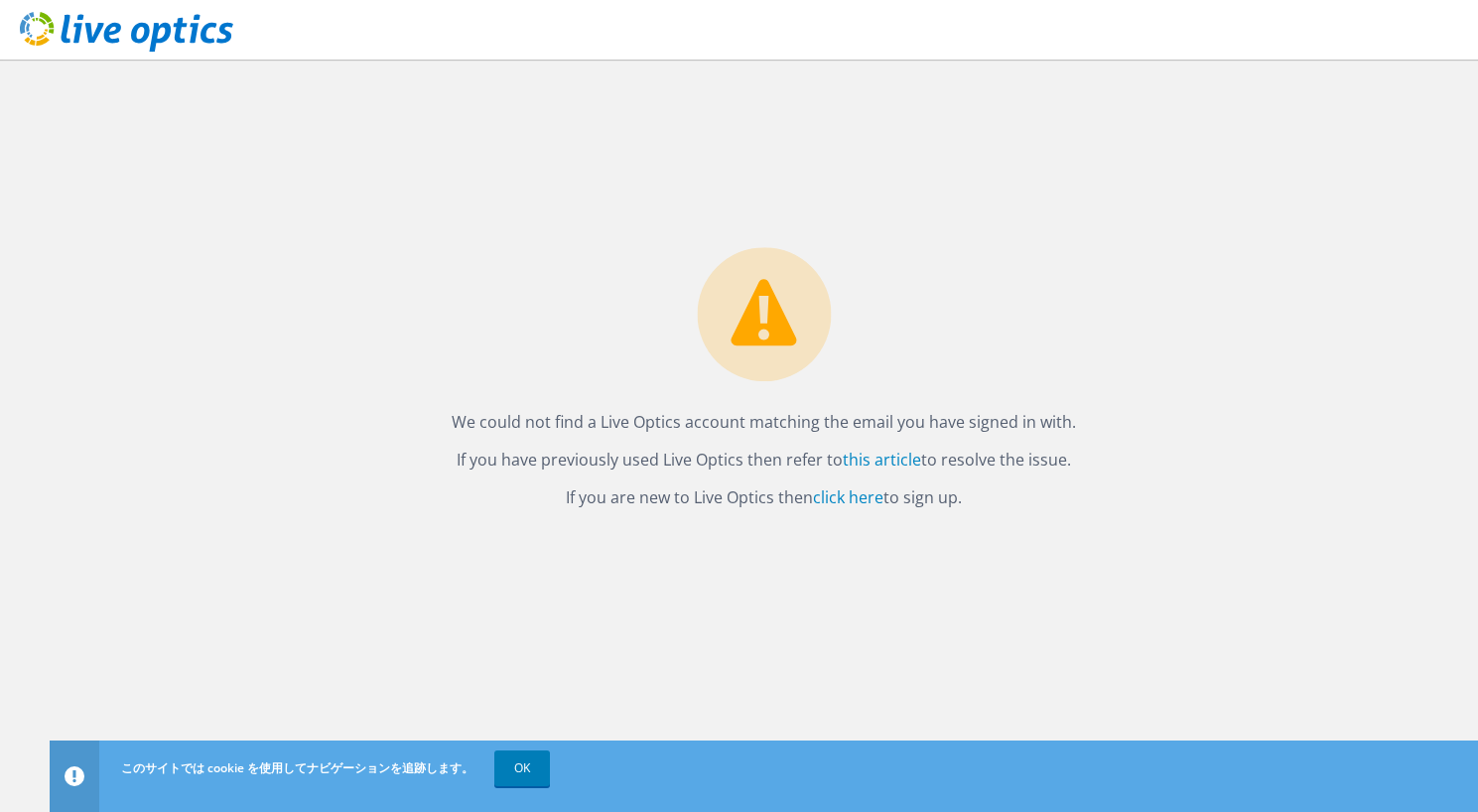 drag, startPoint x: 629, startPoint y: 555, endPoint x: 978, endPoint y: 504, distance: 352.7067 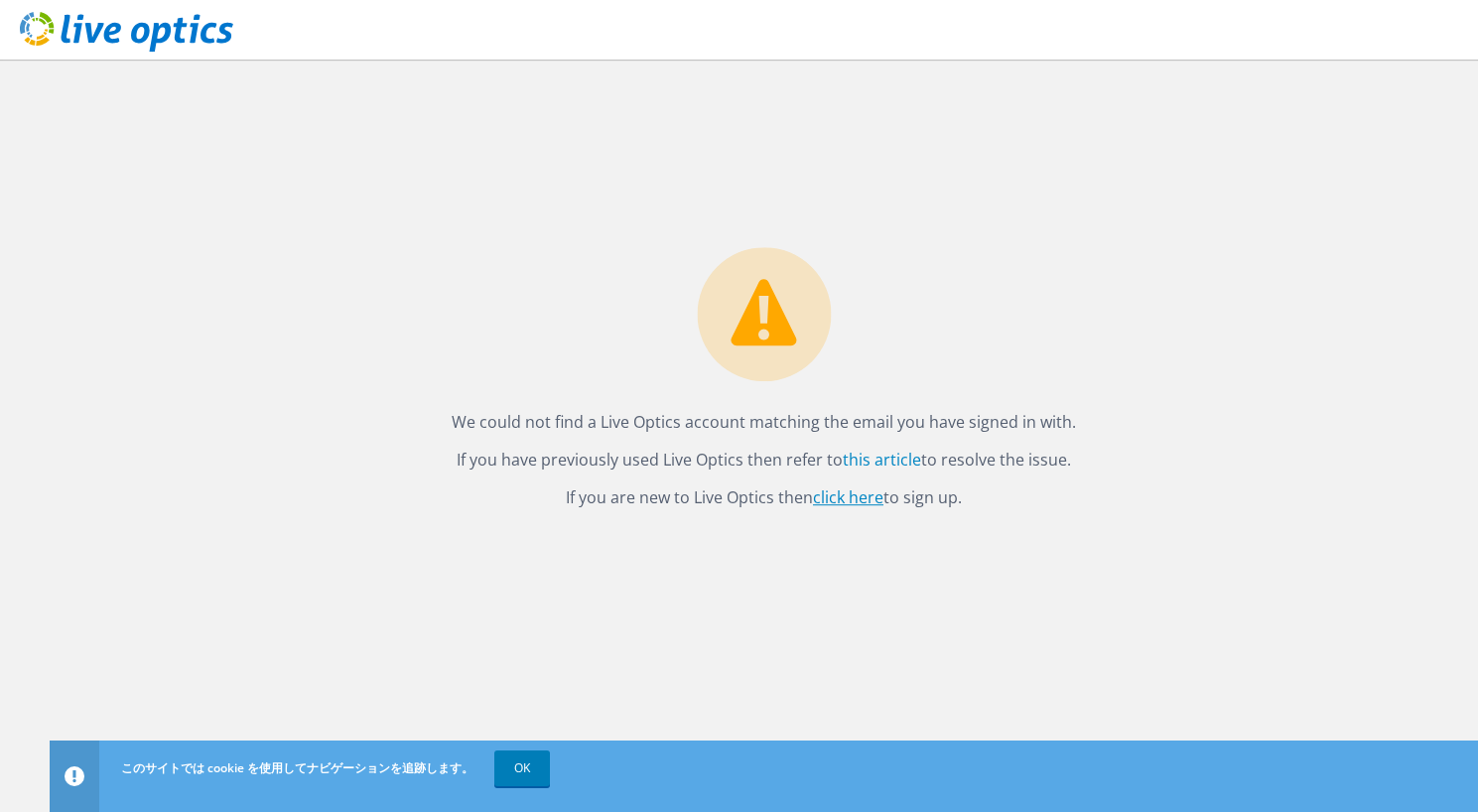 click on "click here" at bounding box center (848, 497) 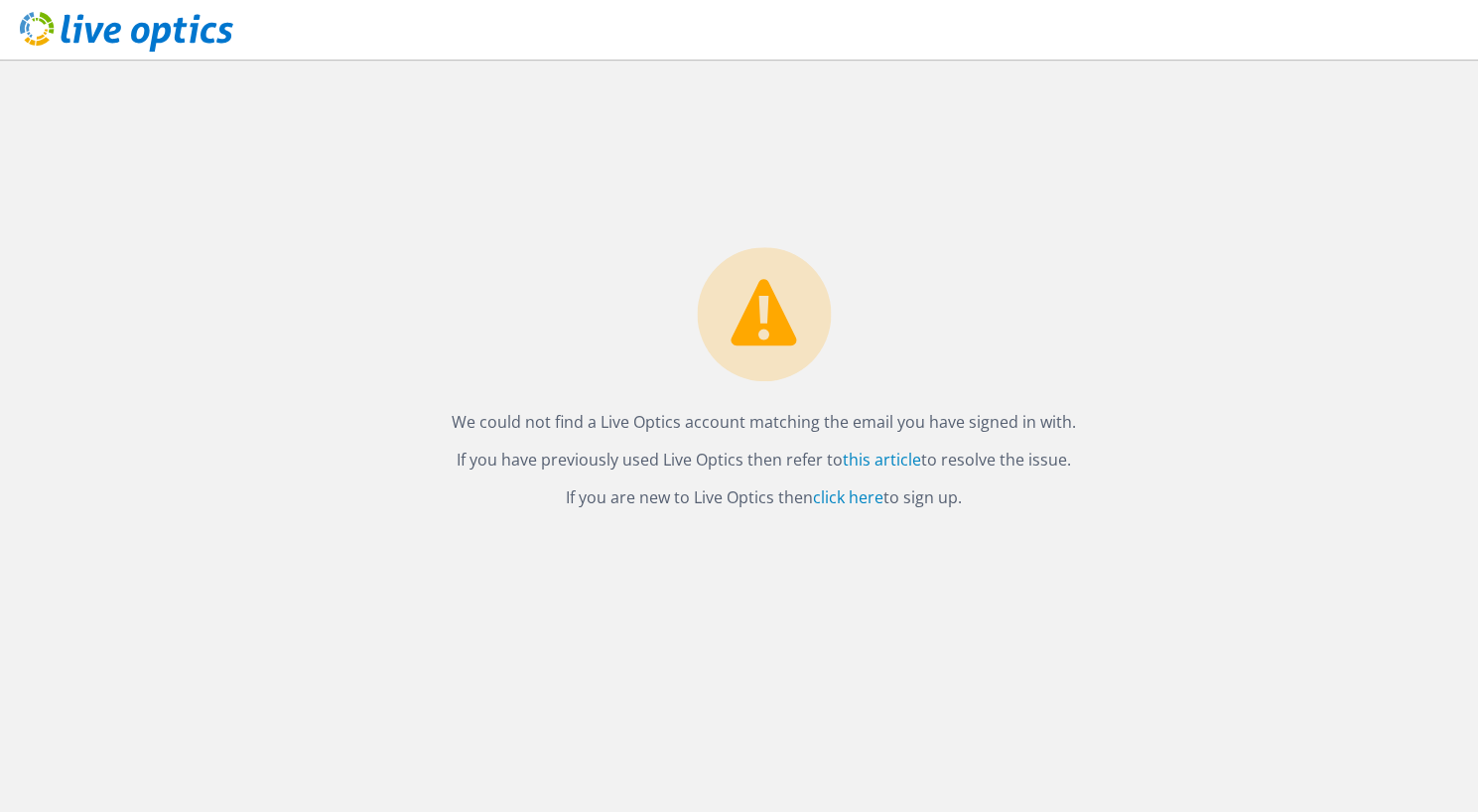 scroll, scrollTop: 0, scrollLeft: 0, axis: both 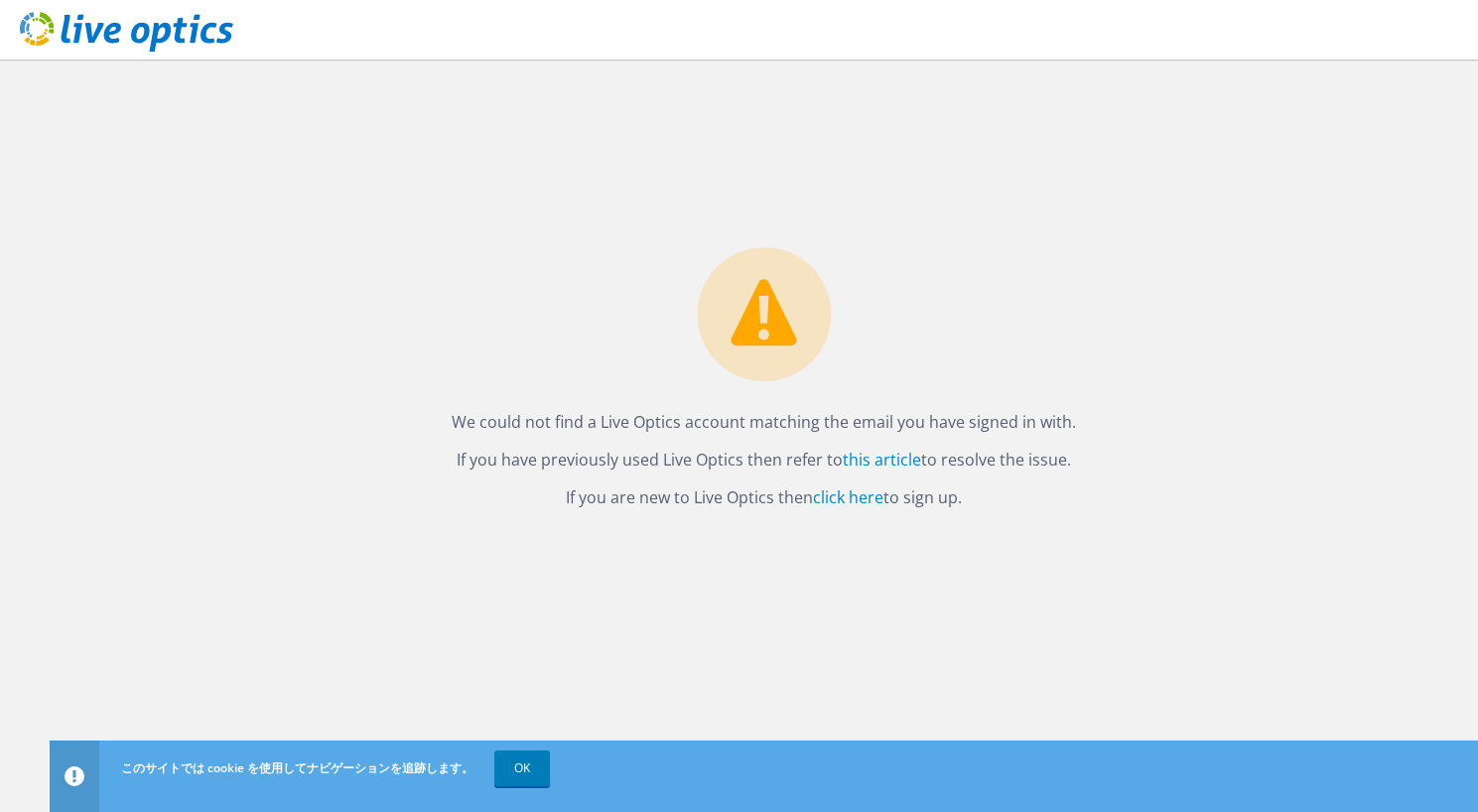 click 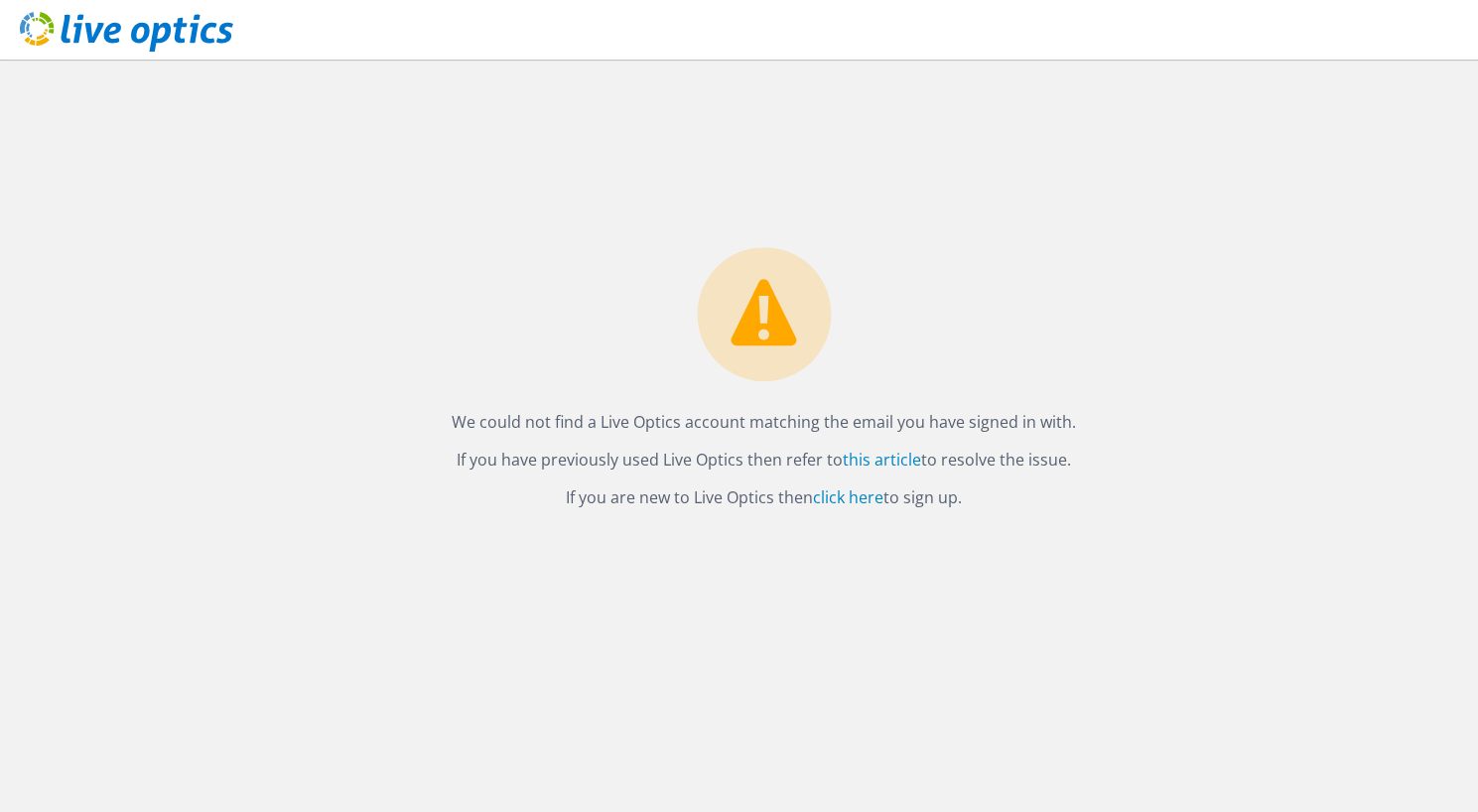 scroll, scrollTop: 0, scrollLeft: 0, axis: both 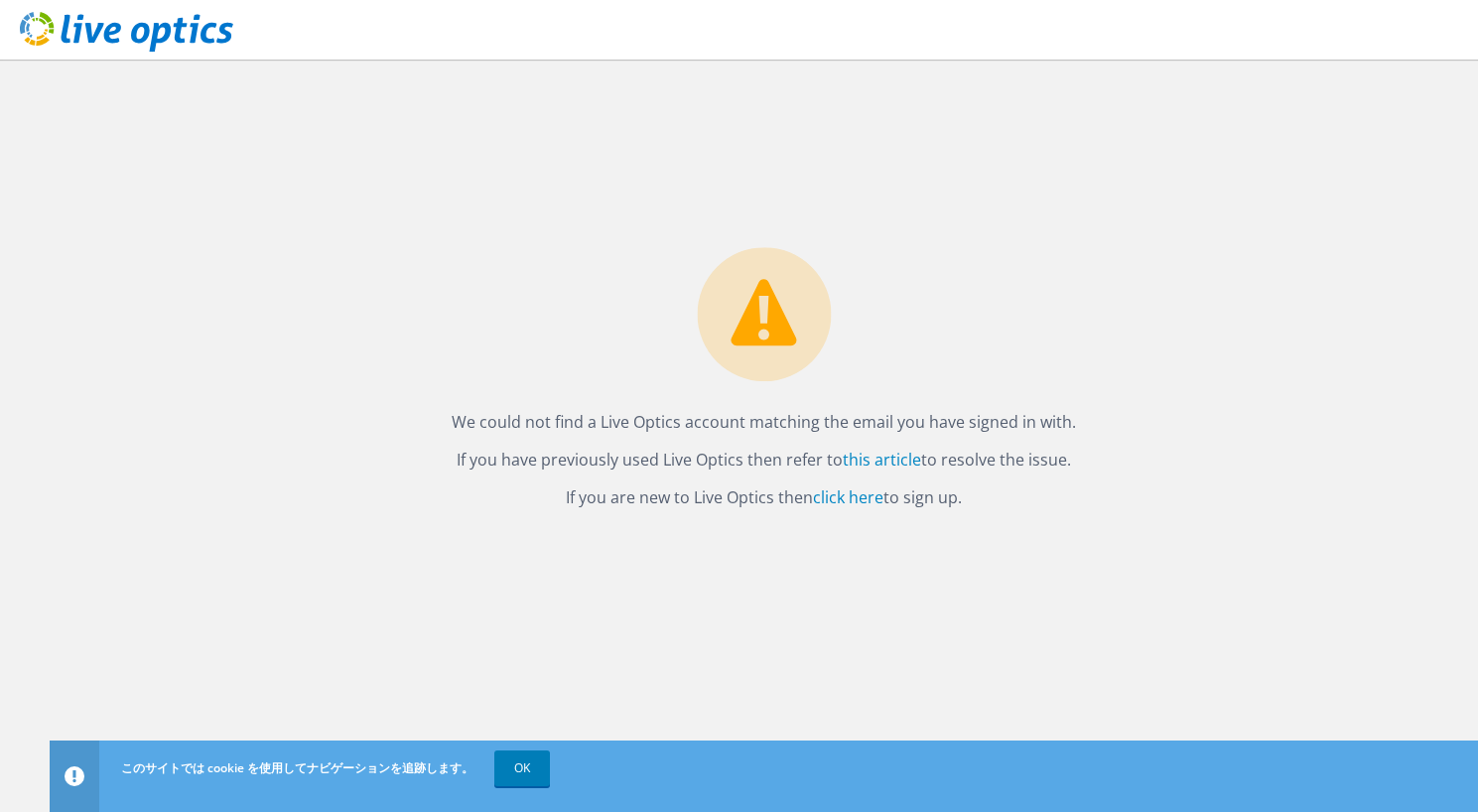 click 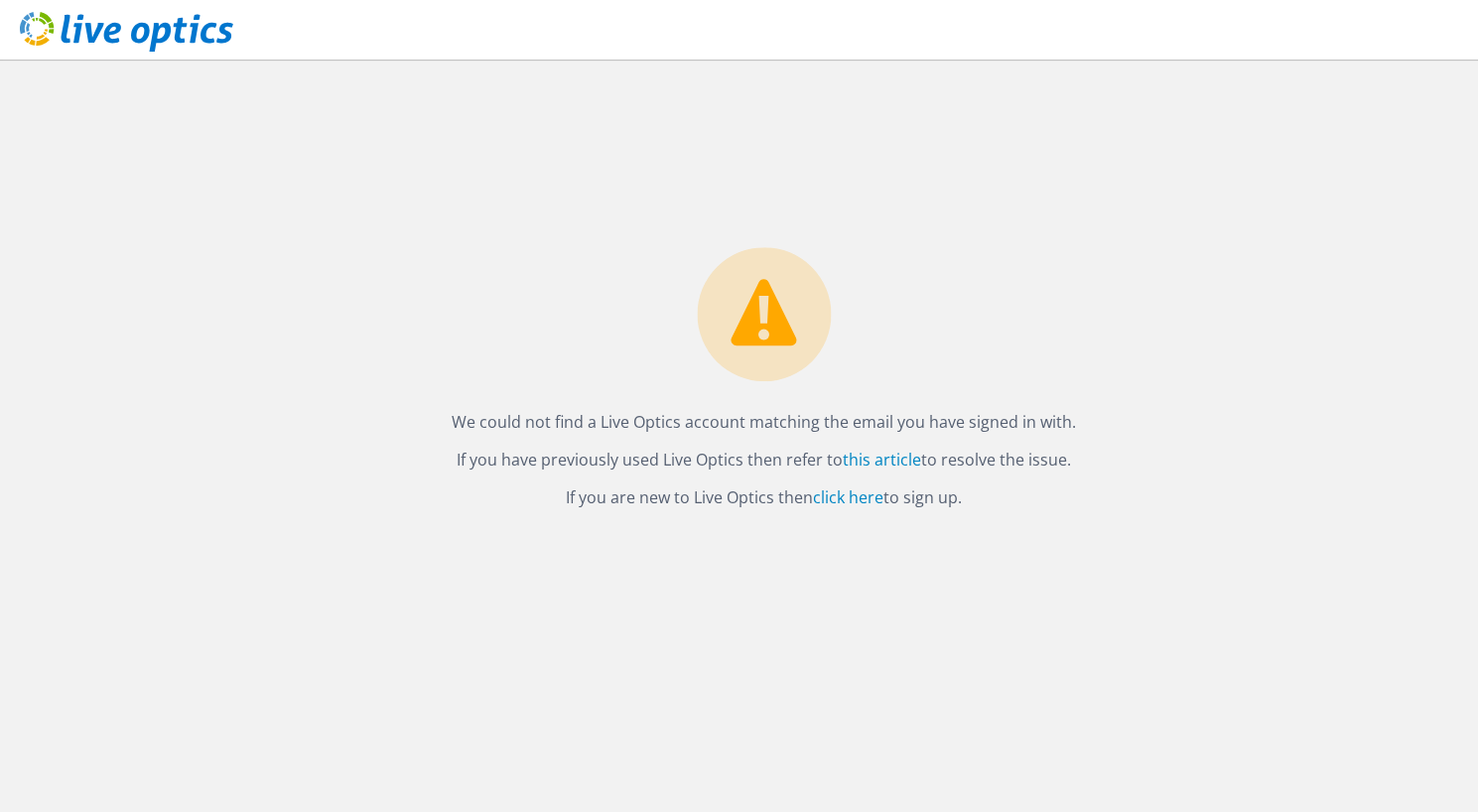 scroll, scrollTop: 0, scrollLeft: 0, axis: both 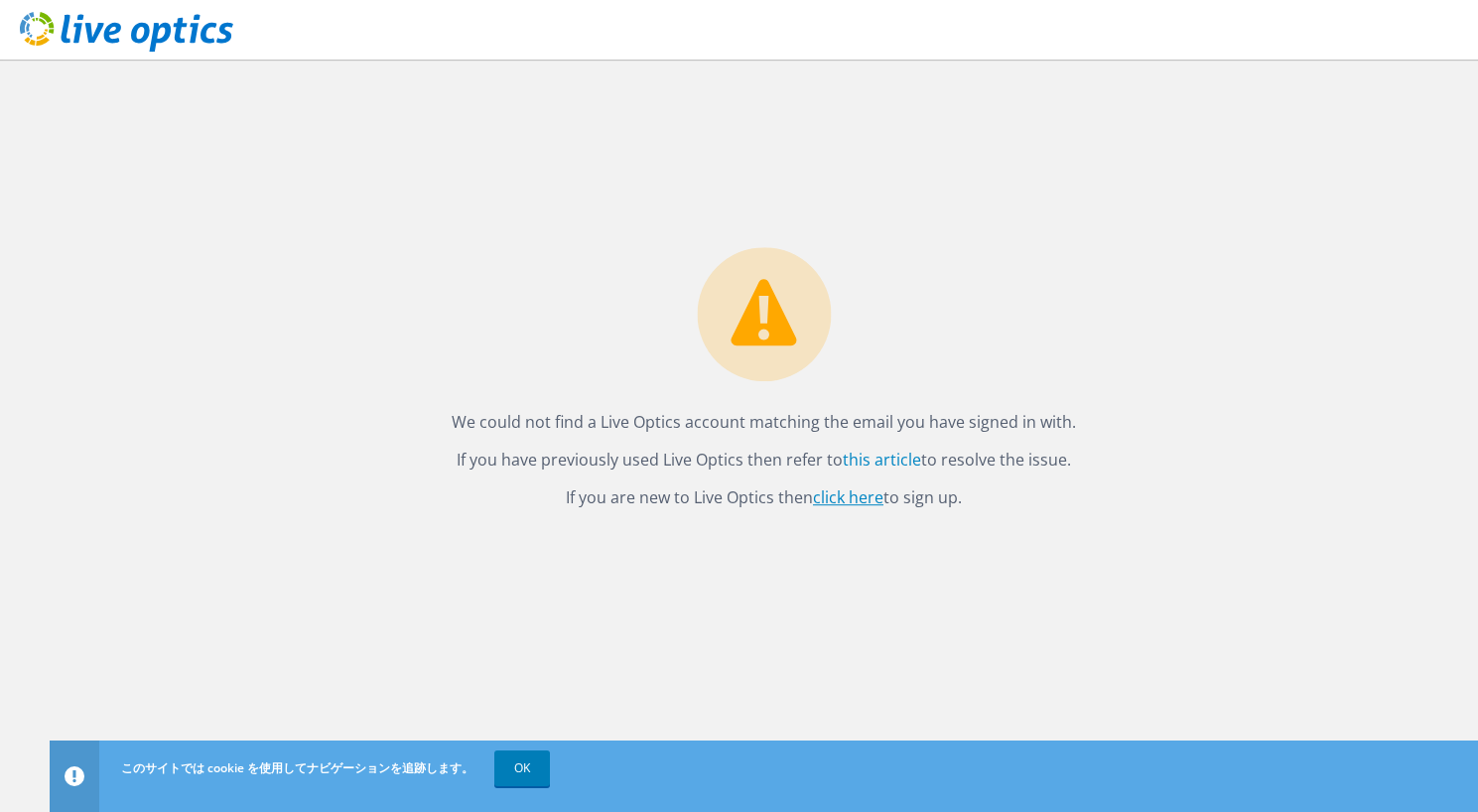 click on "click here" at bounding box center [848, 497] 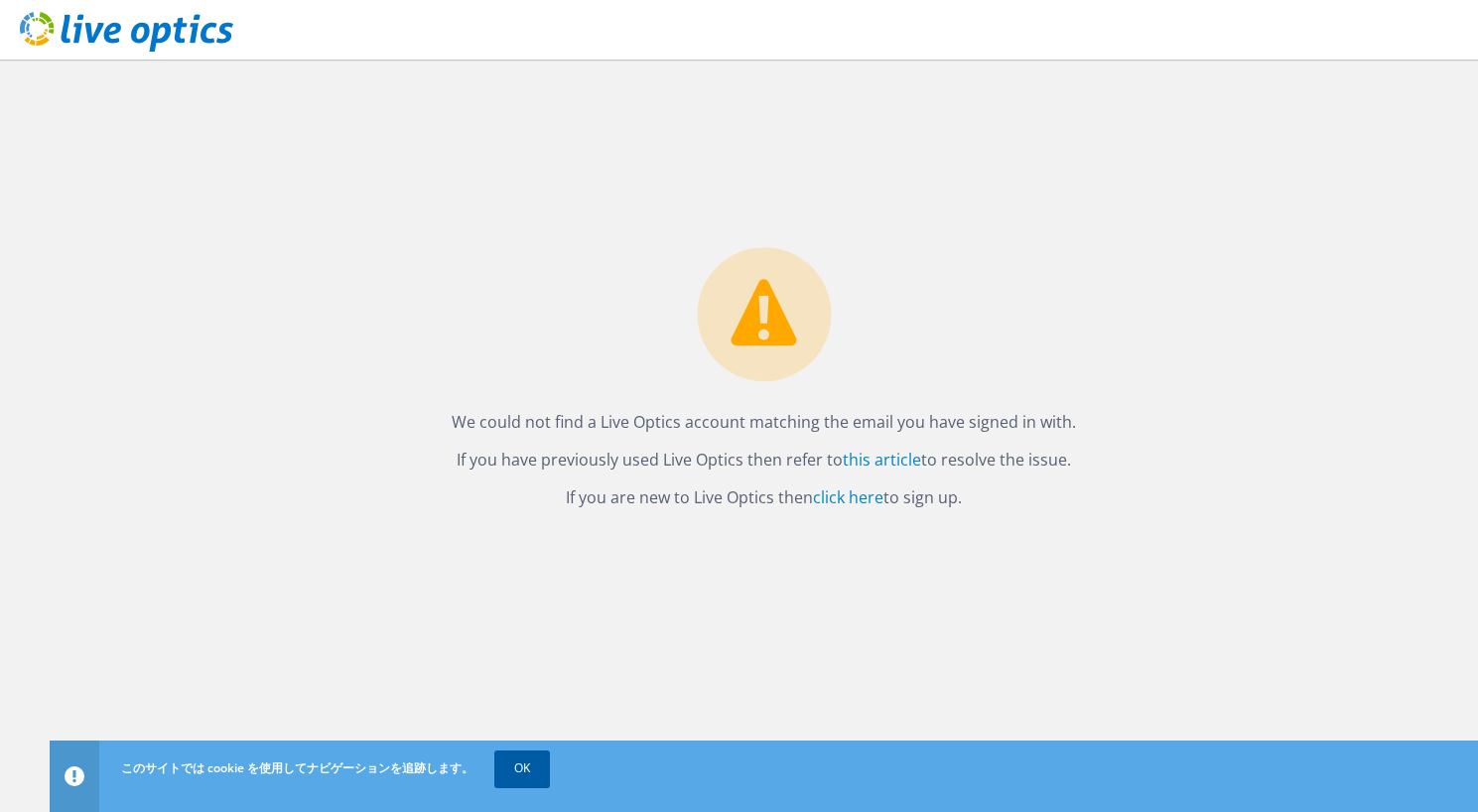 click on "OK" at bounding box center [522, 768] 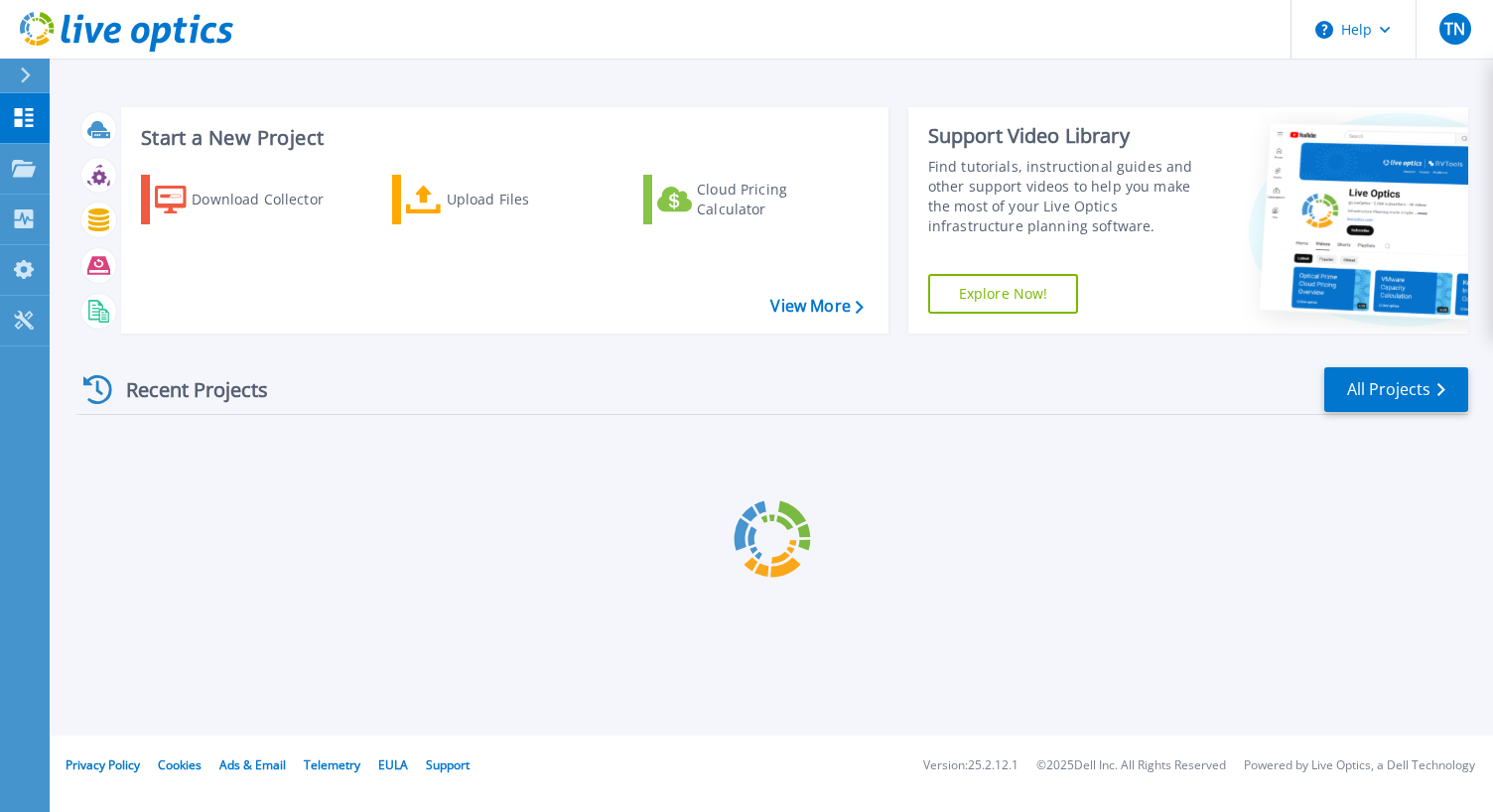 scroll, scrollTop: 0, scrollLeft: 0, axis: both 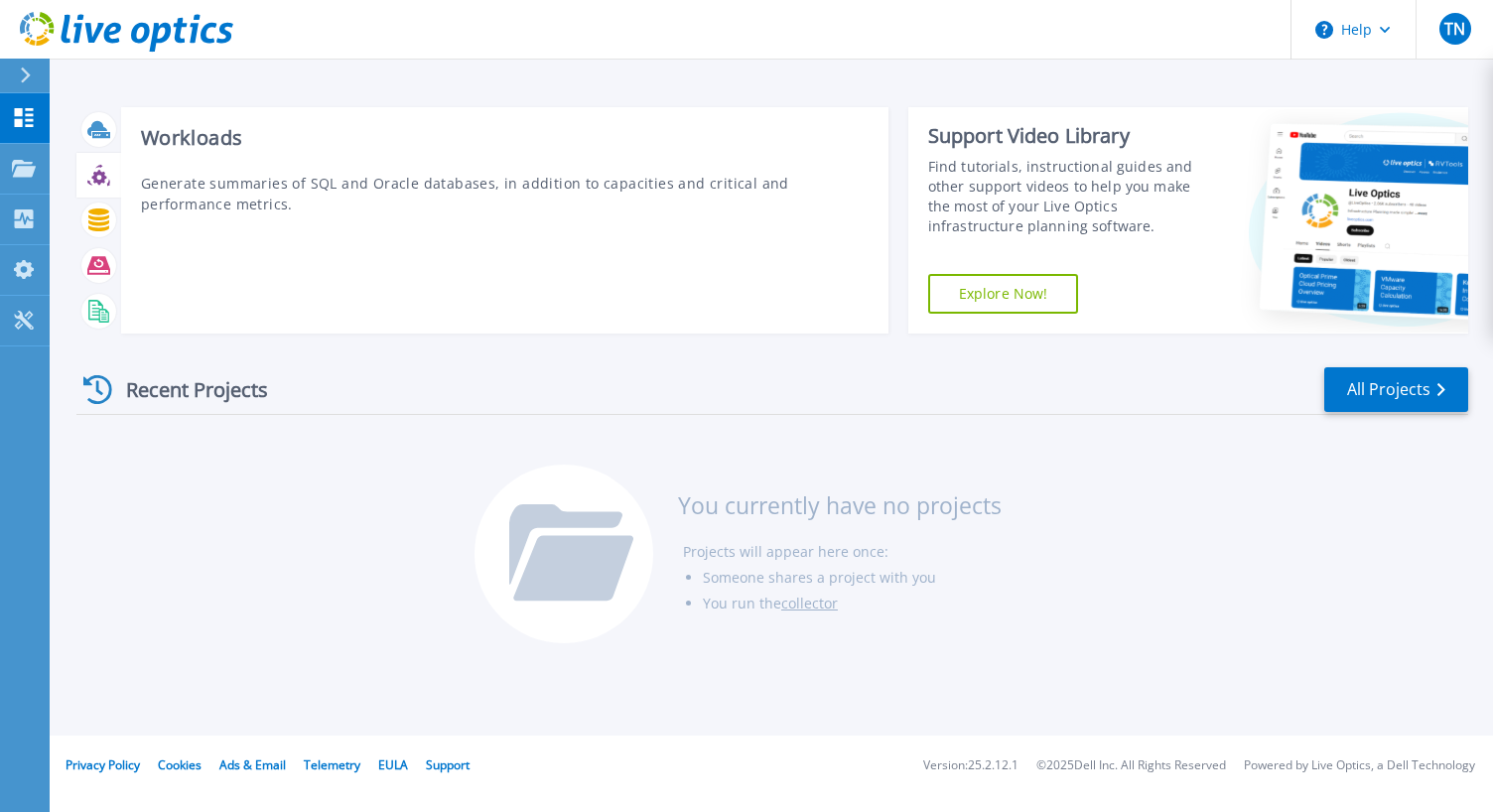 click at bounding box center [98, 175] 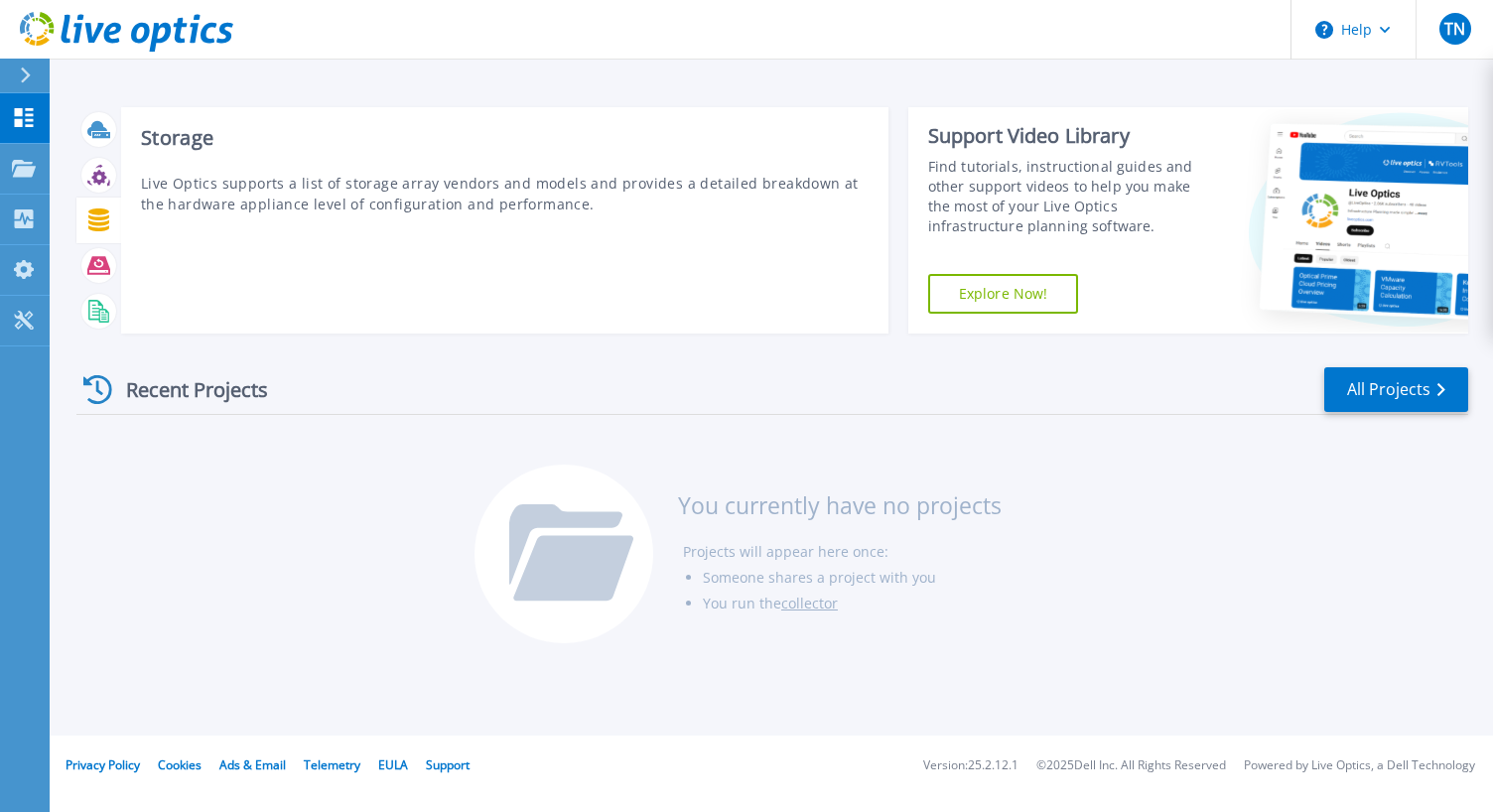 click 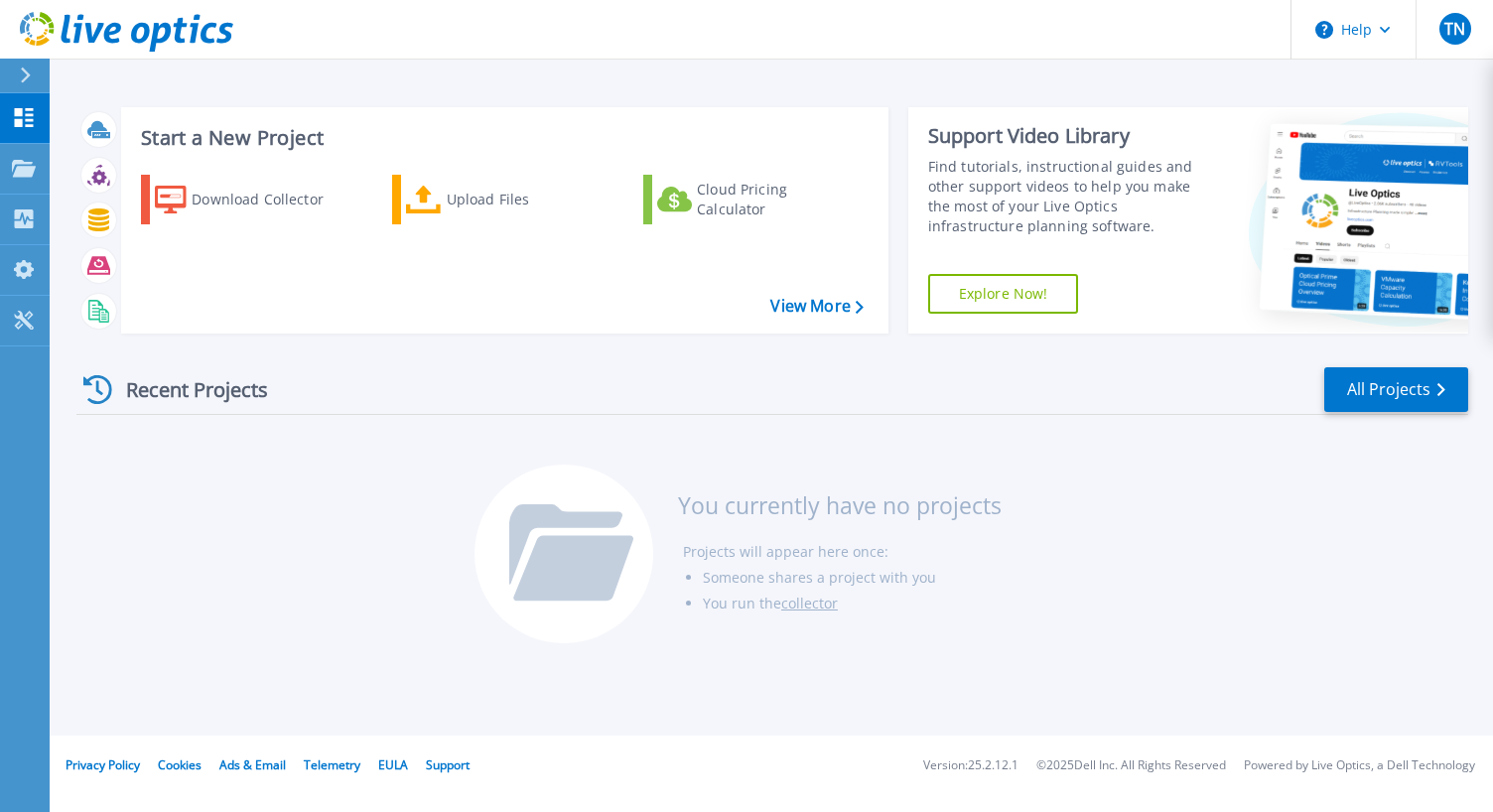 click on "Recent Projects All Projects You currently have no projects Projects will appear here once: Someone shares a project with you You run the  collector" at bounding box center (772, 506) 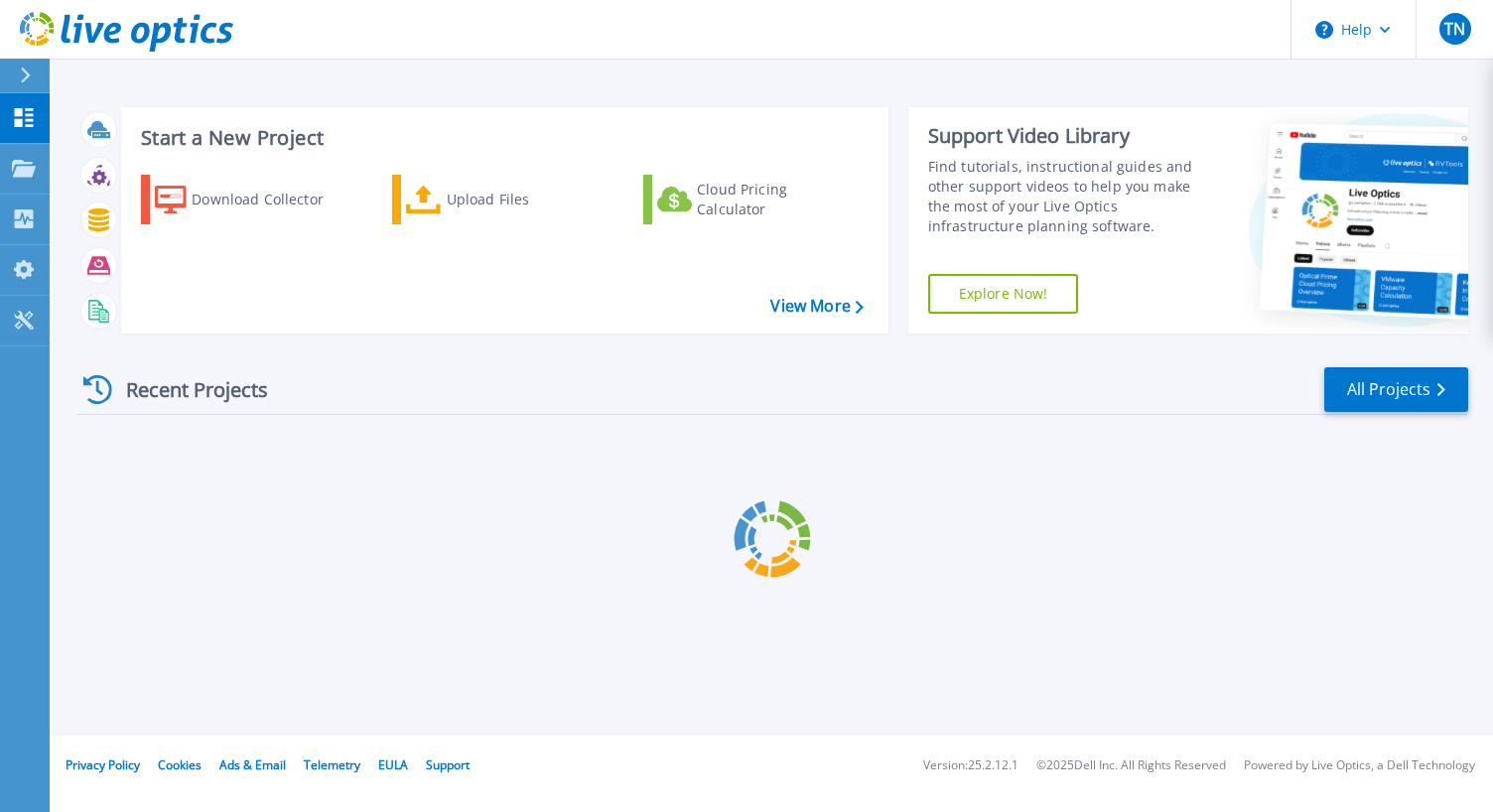scroll, scrollTop: 0, scrollLeft: 0, axis: both 